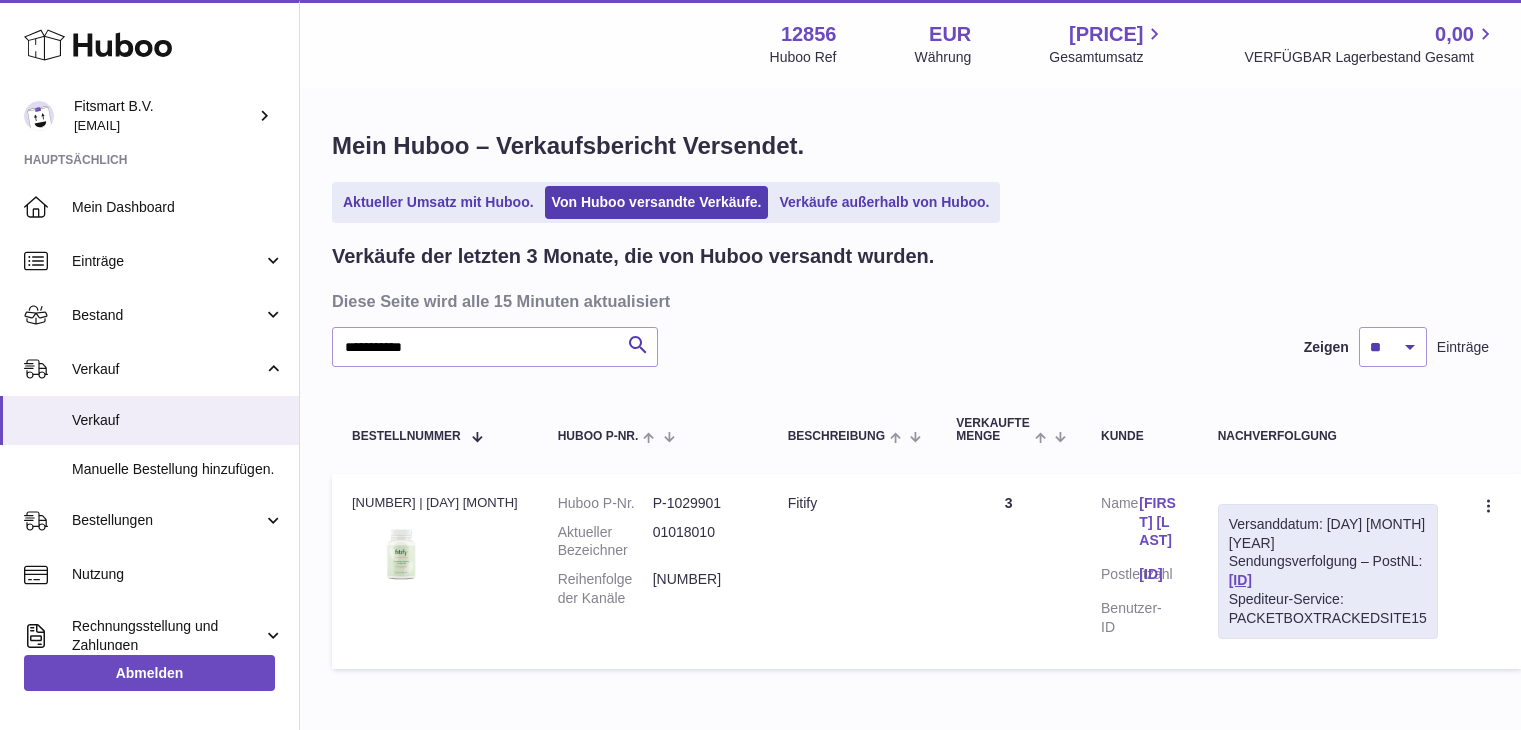 scroll, scrollTop: 0, scrollLeft: 0, axis: both 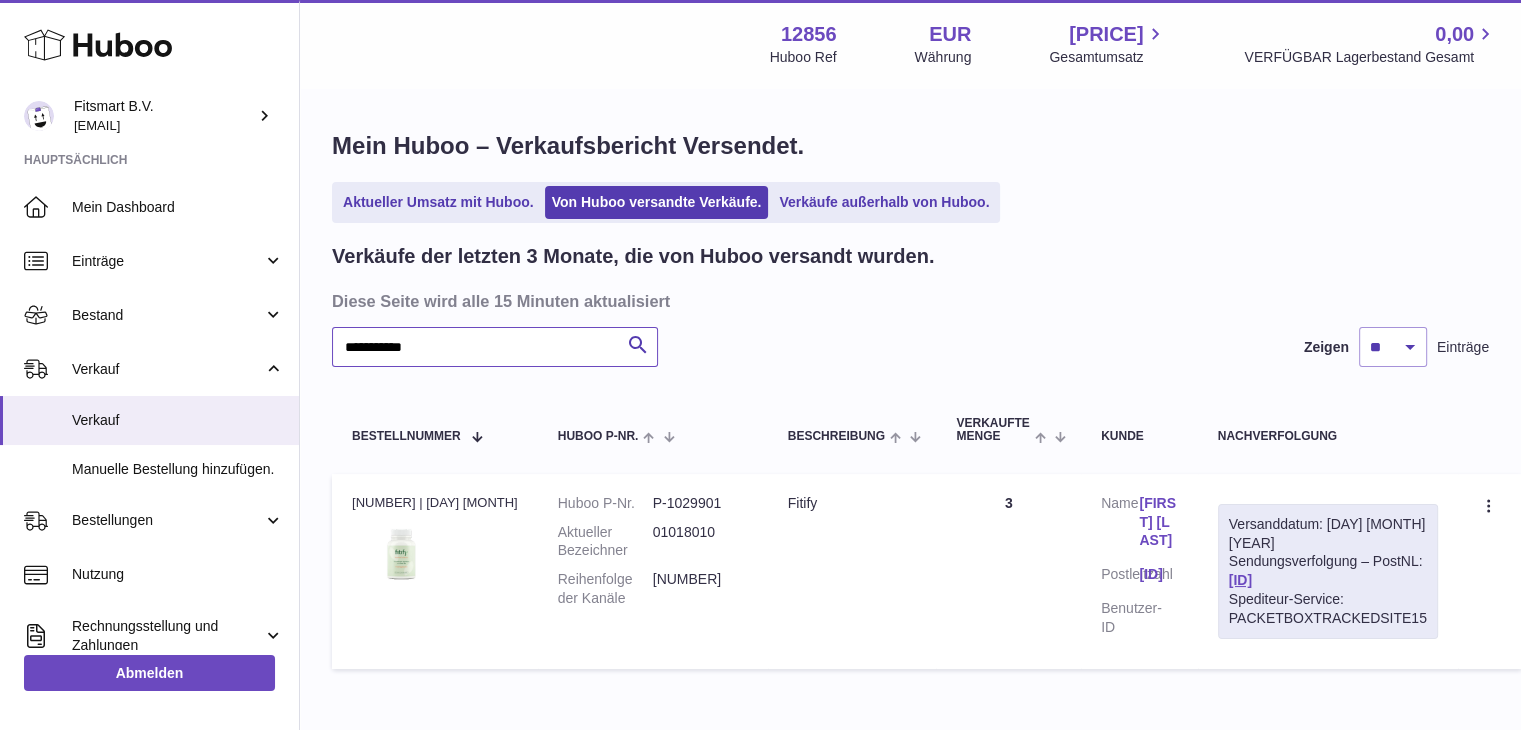 click on "**********" at bounding box center [495, 347] 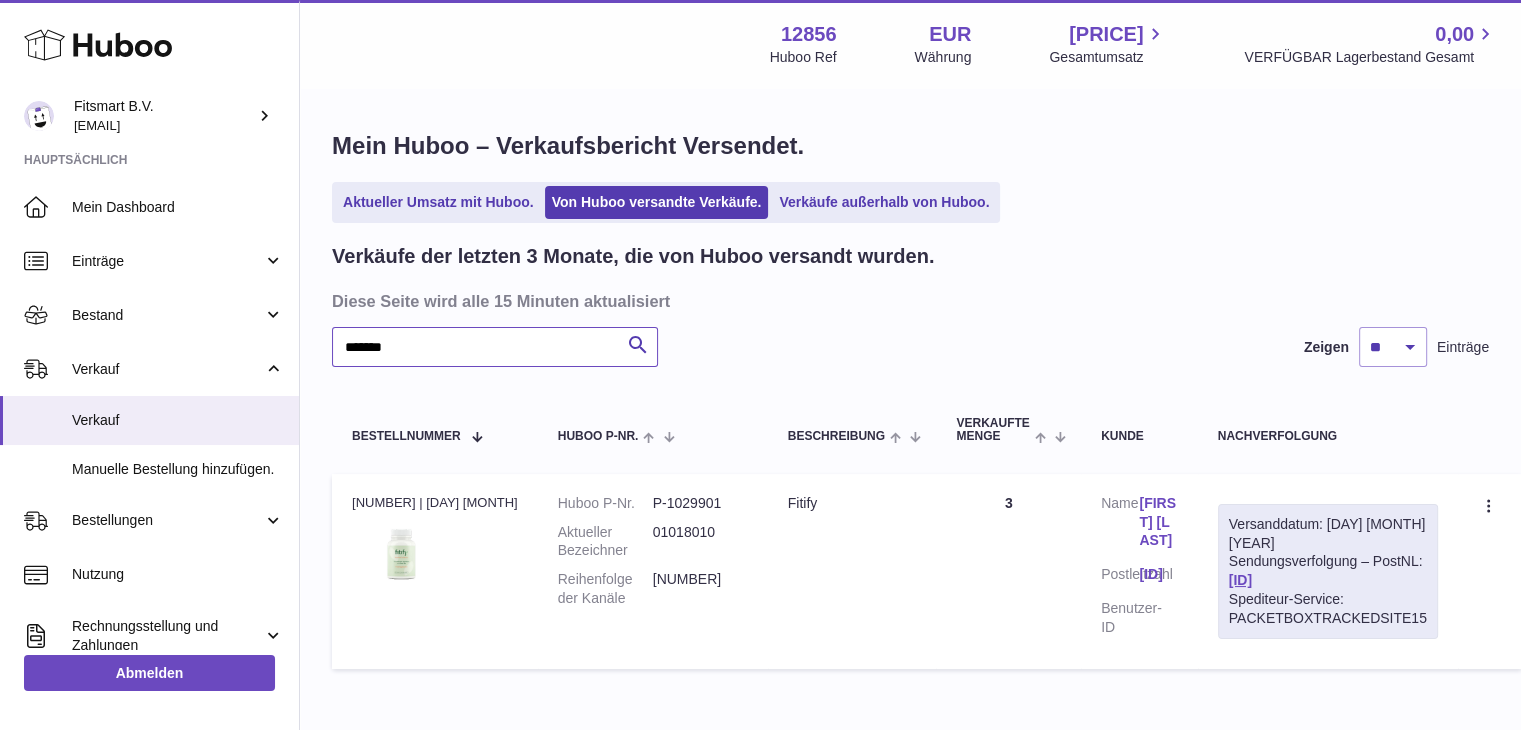 click on "*******" at bounding box center (495, 347) 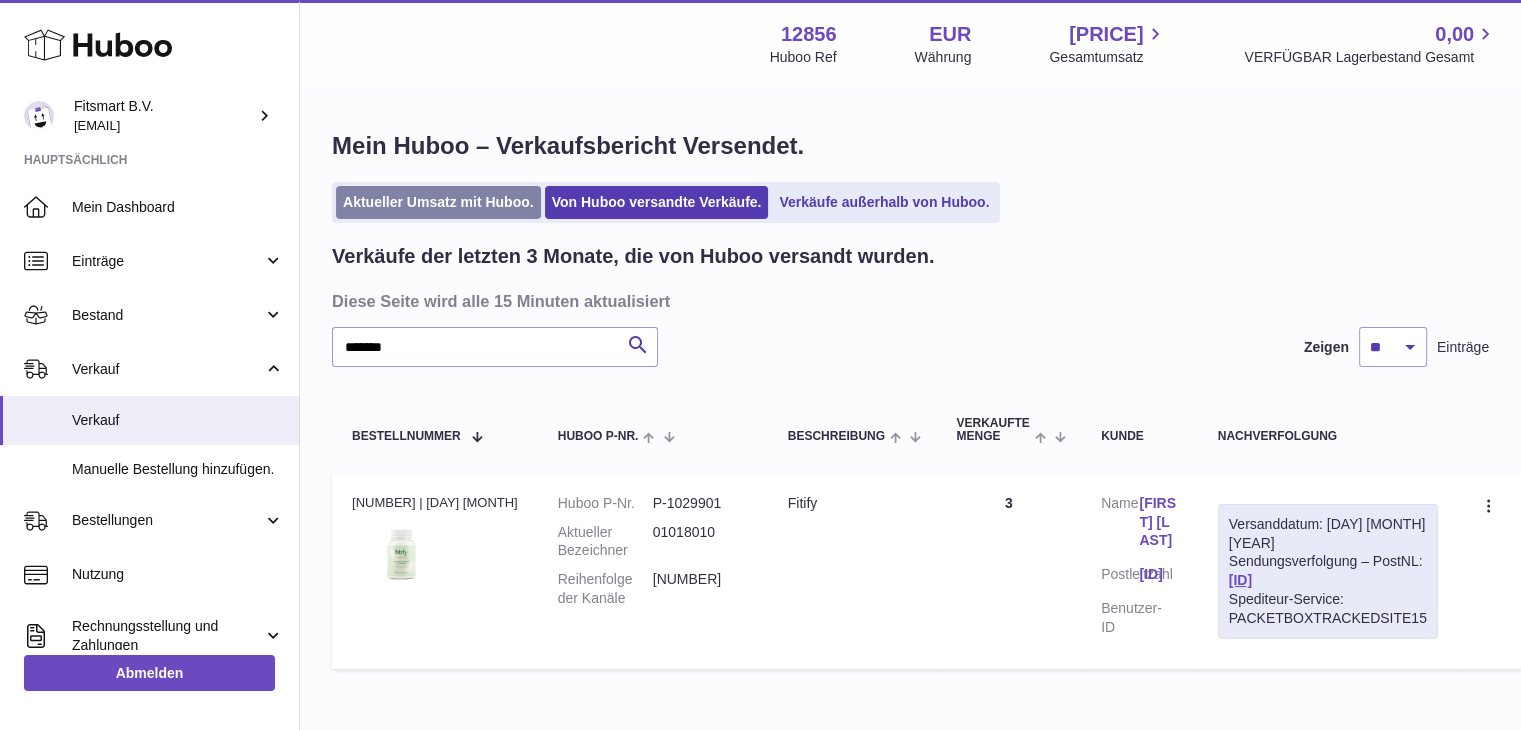click on "Aktueller Umsatz mit Huboo." at bounding box center (438, 202) 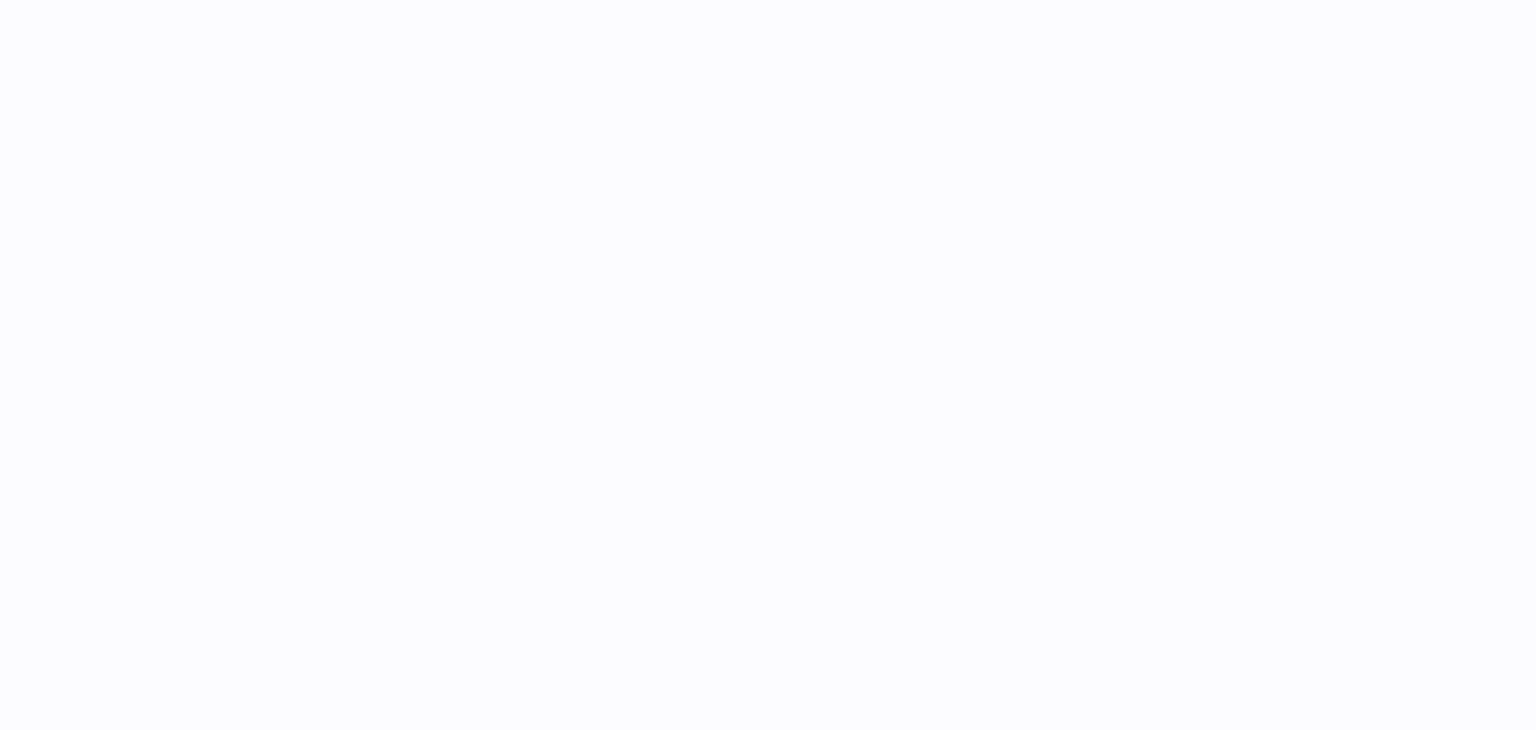 scroll, scrollTop: 0, scrollLeft: 0, axis: both 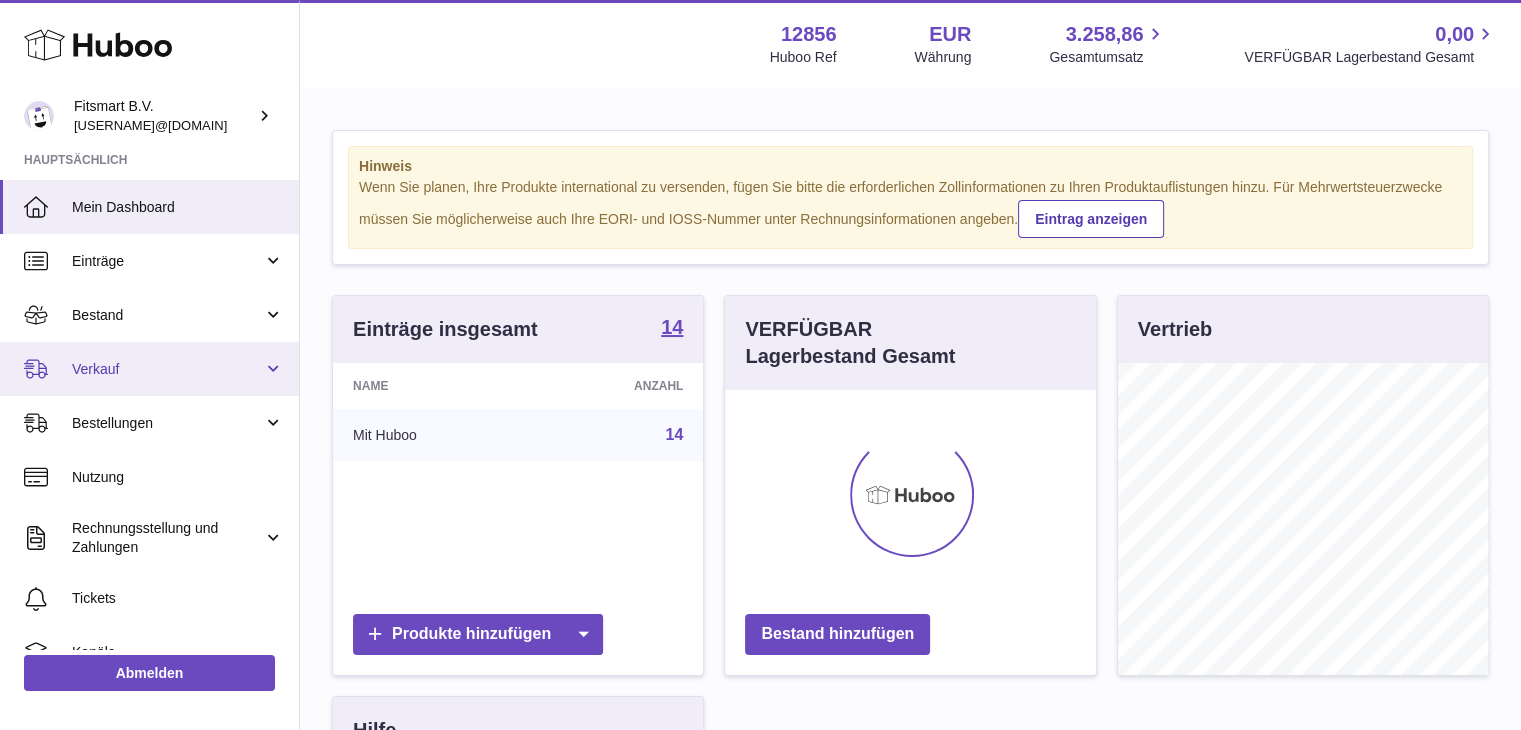 click on "Verkauf" at bounding box center (167, 369) 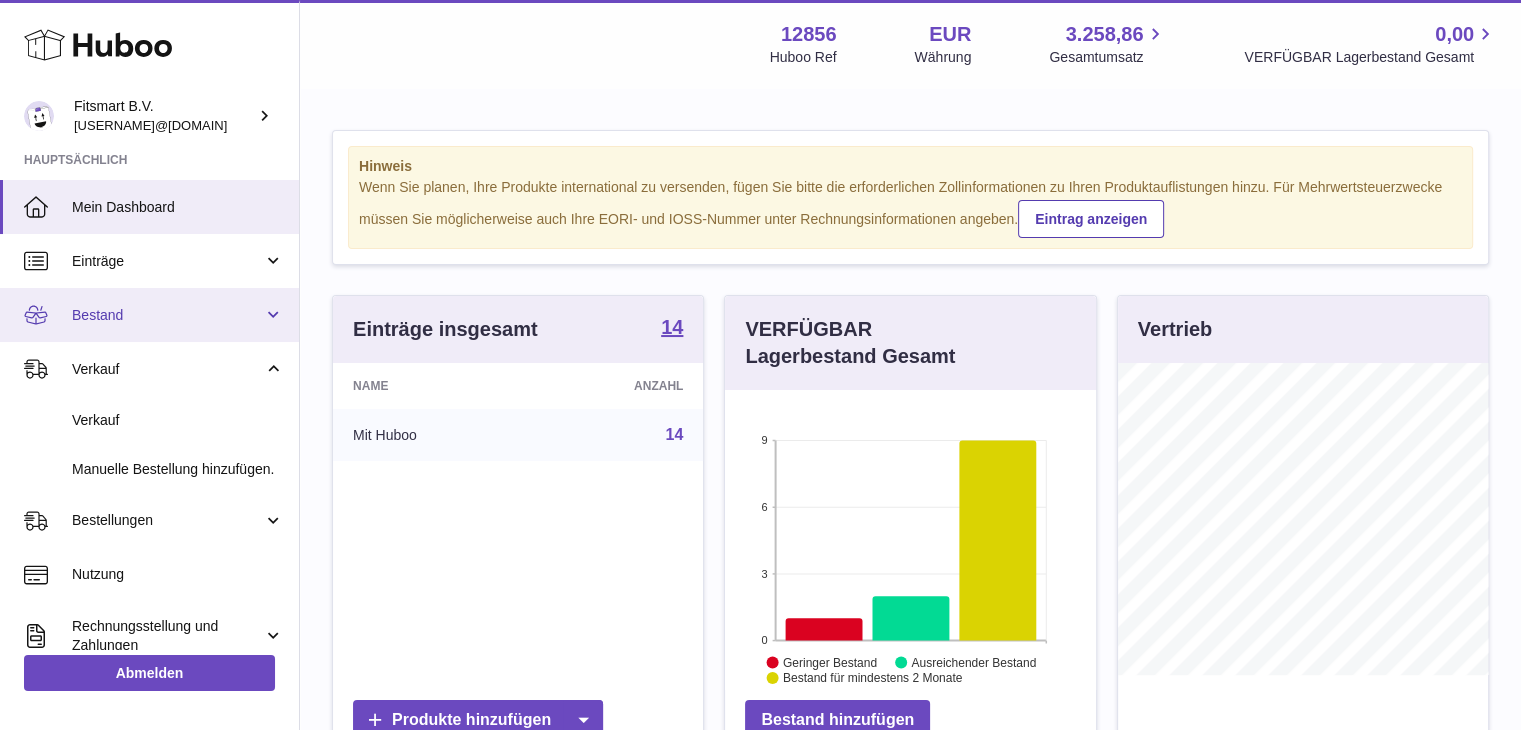 click on "Bestand" at bounding box center [167, 315] 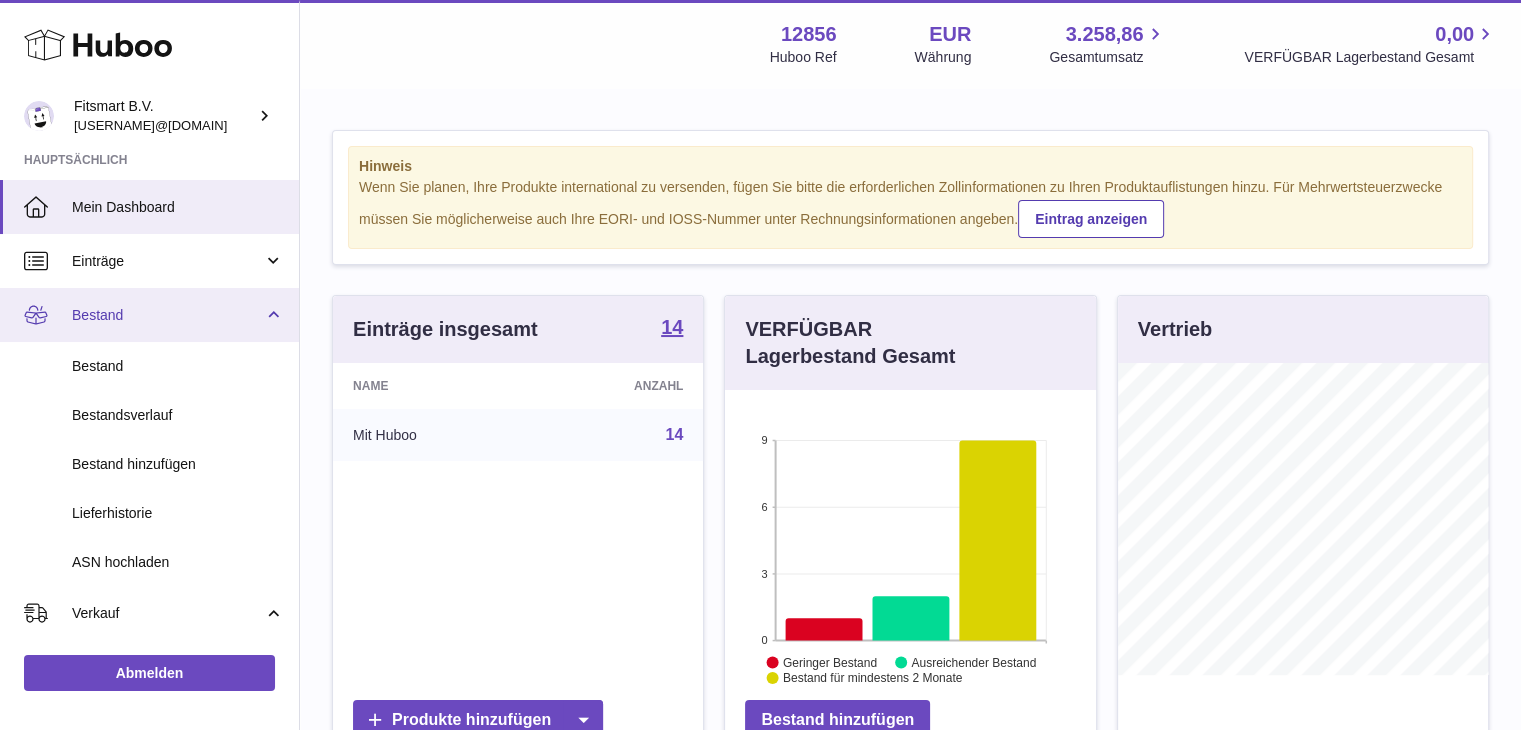 click on "Bestand" at bounding box center [149, 315] 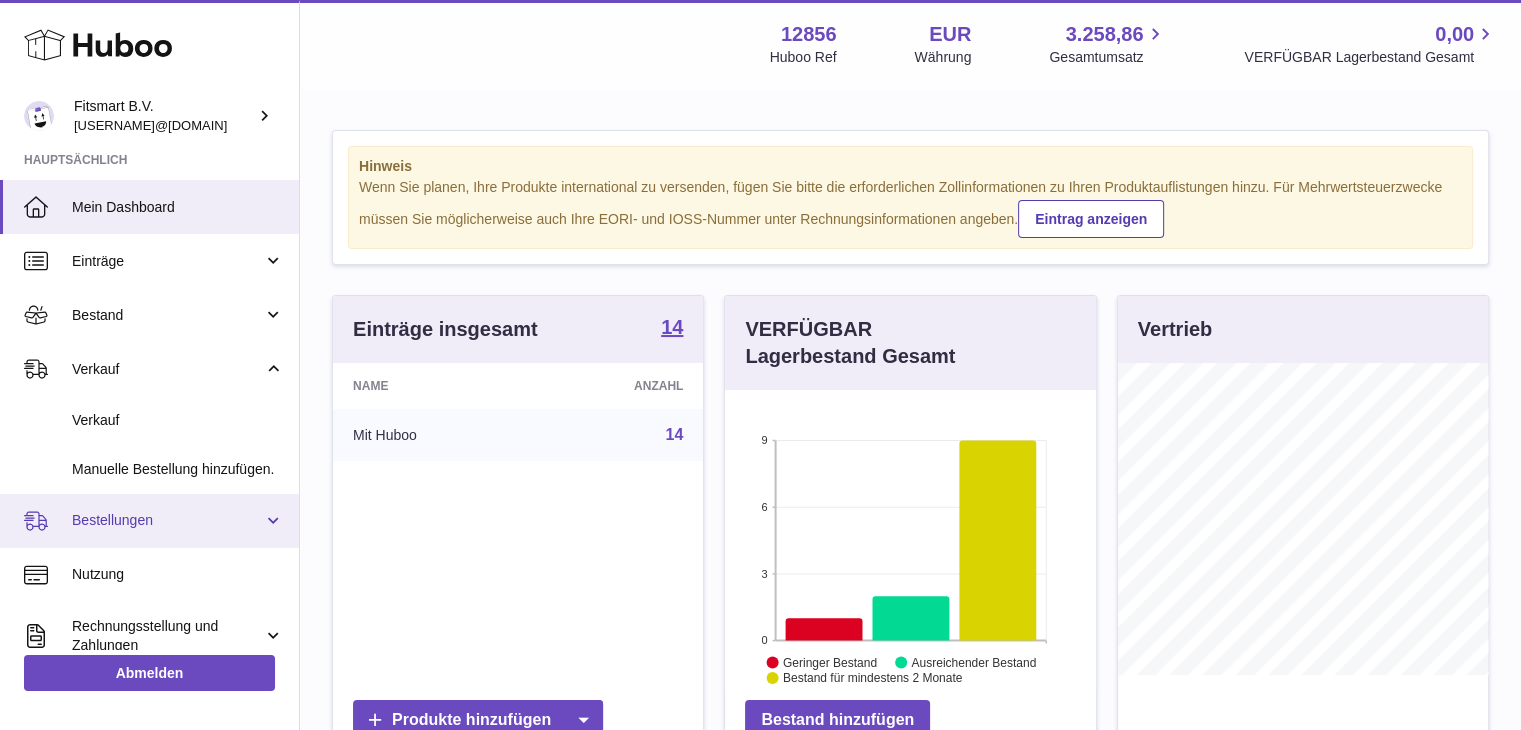click on "Bestellungen" at bounding box center (149, 521) 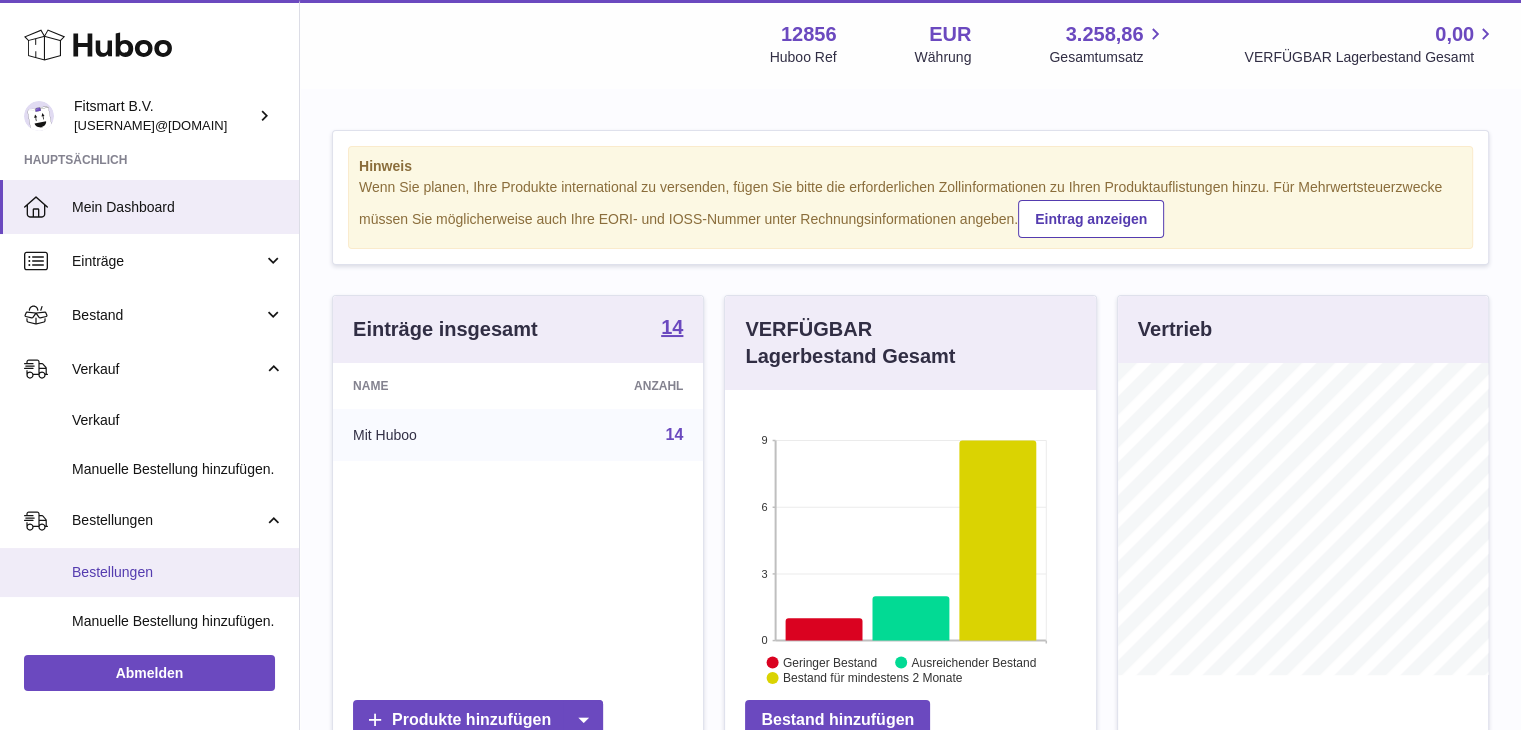 click on "Bestellungen" at bounding box center (149, 572) 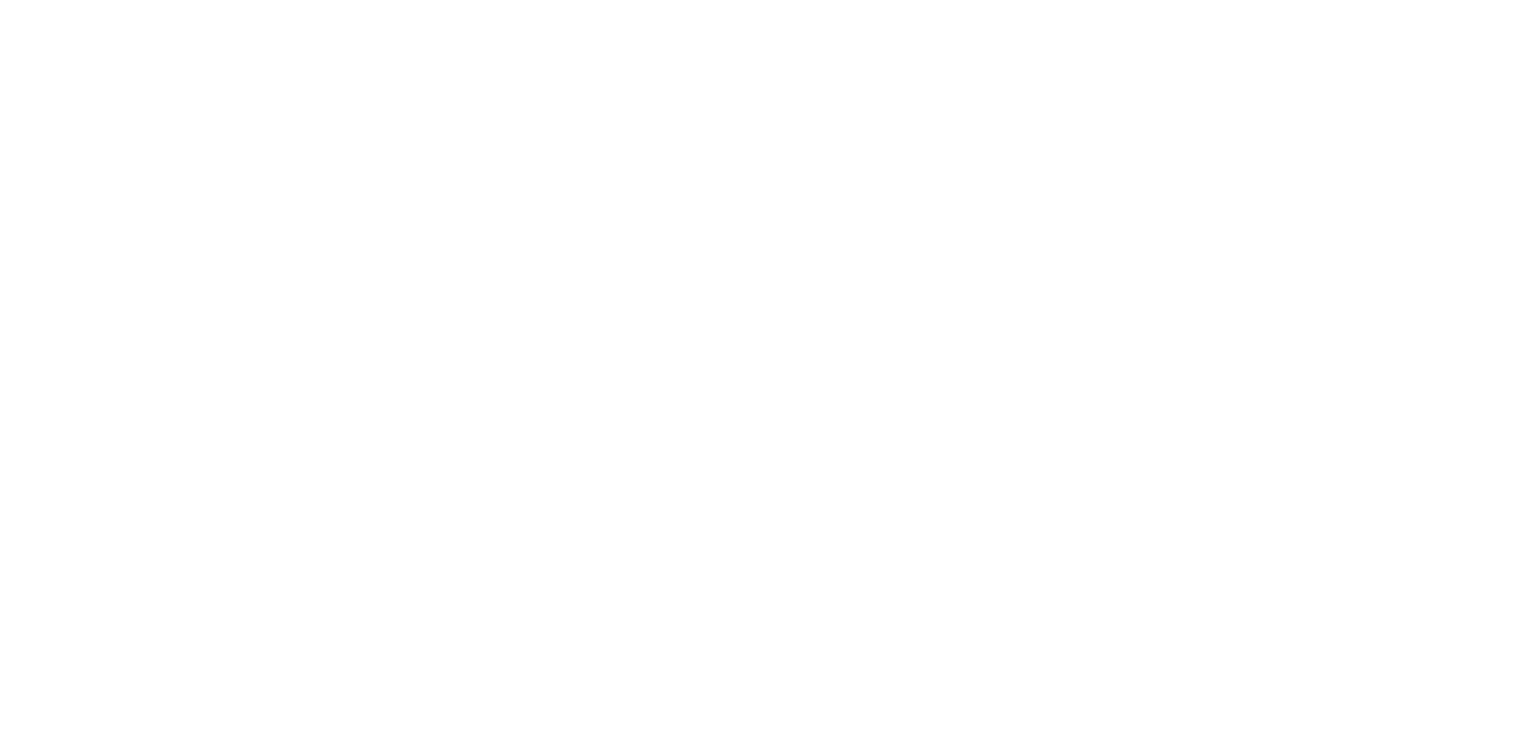 scroll, scrollTop: 0, scrollLeft: 0, axis: both 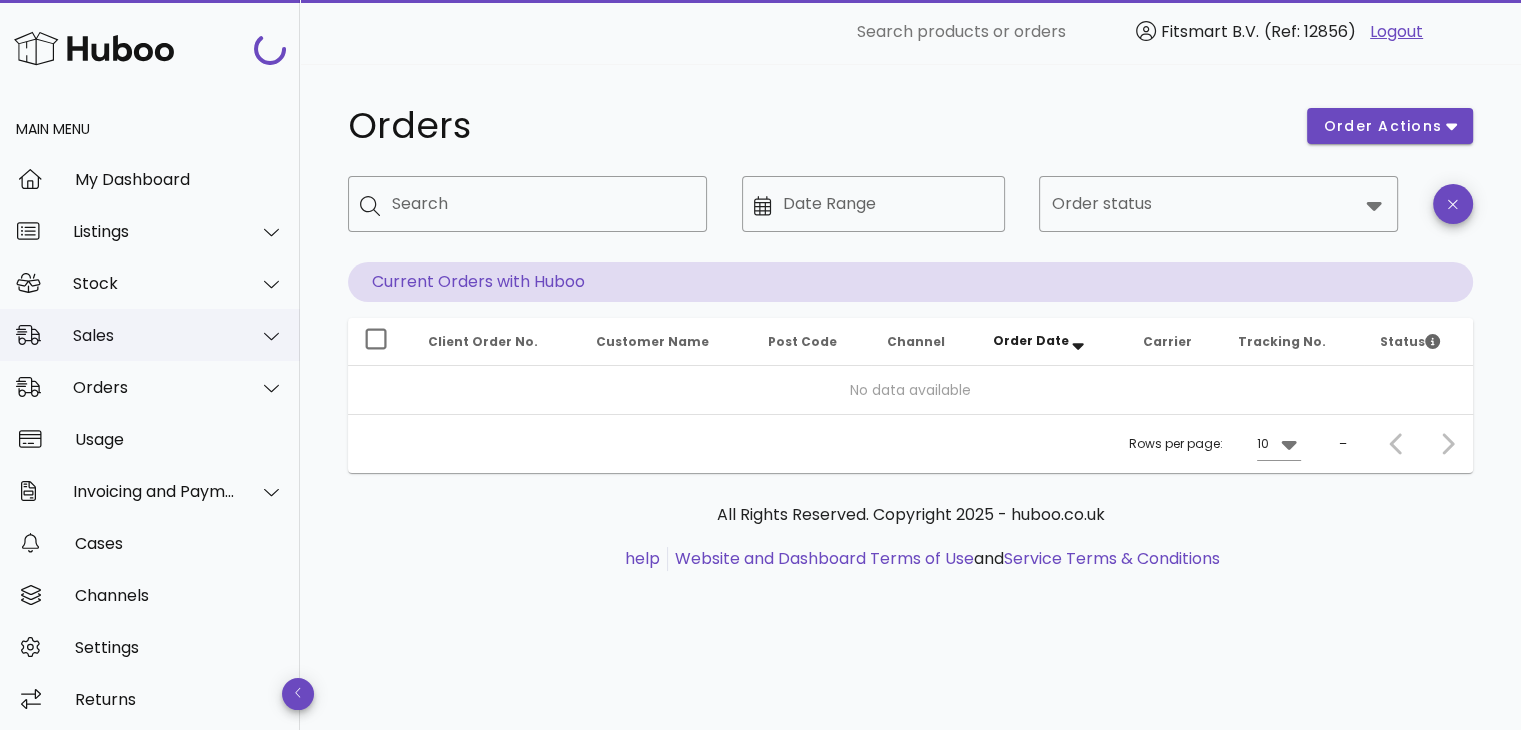 click on "Sales" at bounding box center (154, 335) 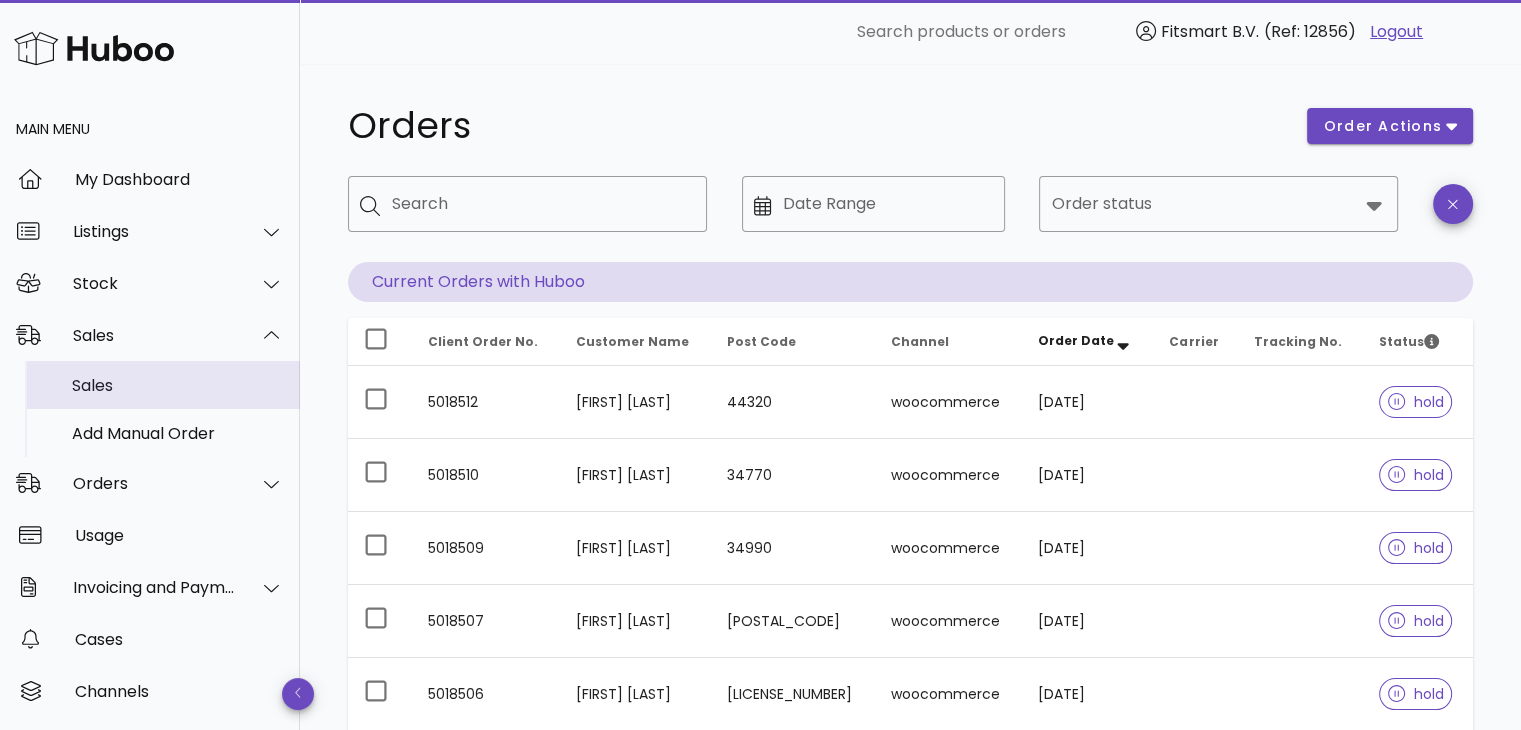 click on "Sales" at bounding box center [178, 385] 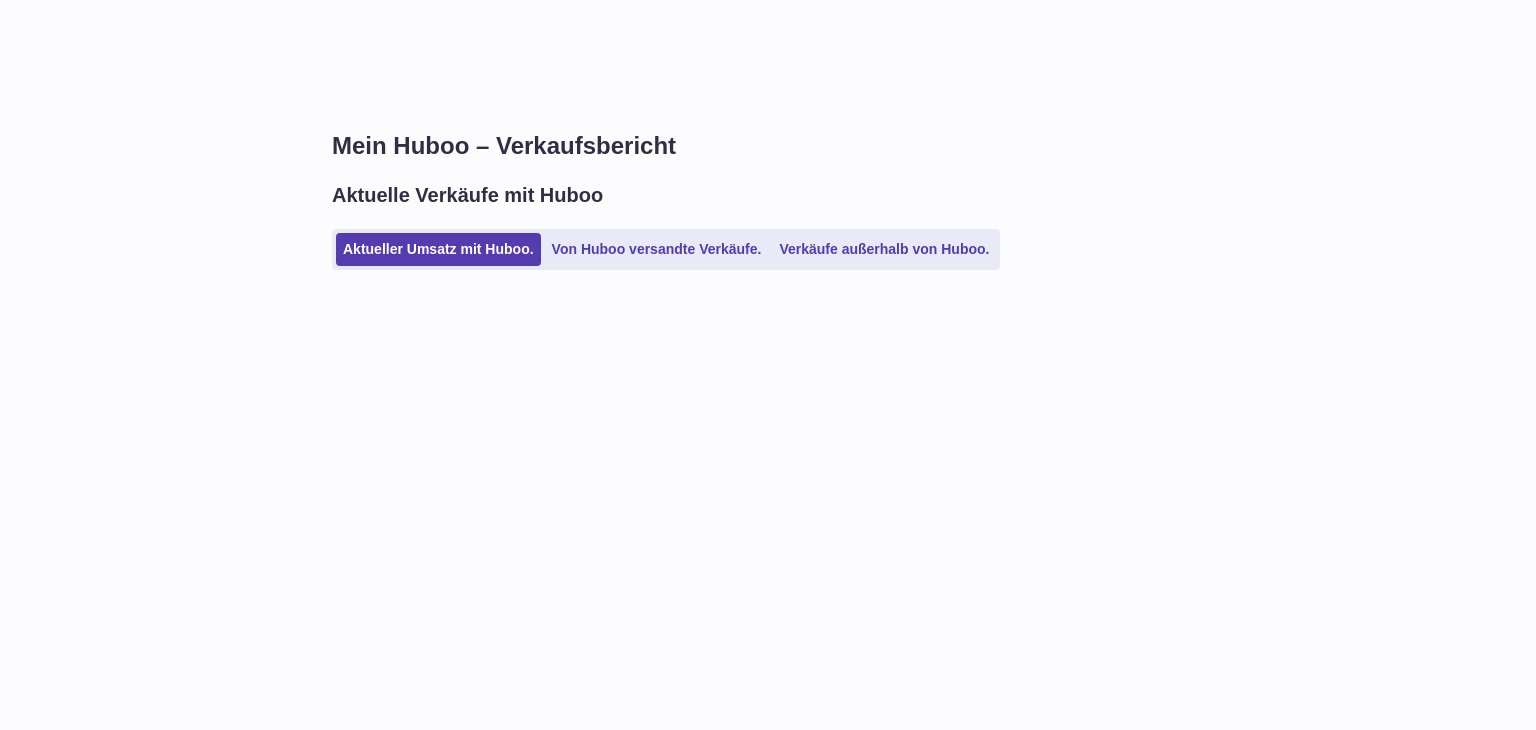 scroll, scrollTop: 0, scrollLeft: 0, axis: both 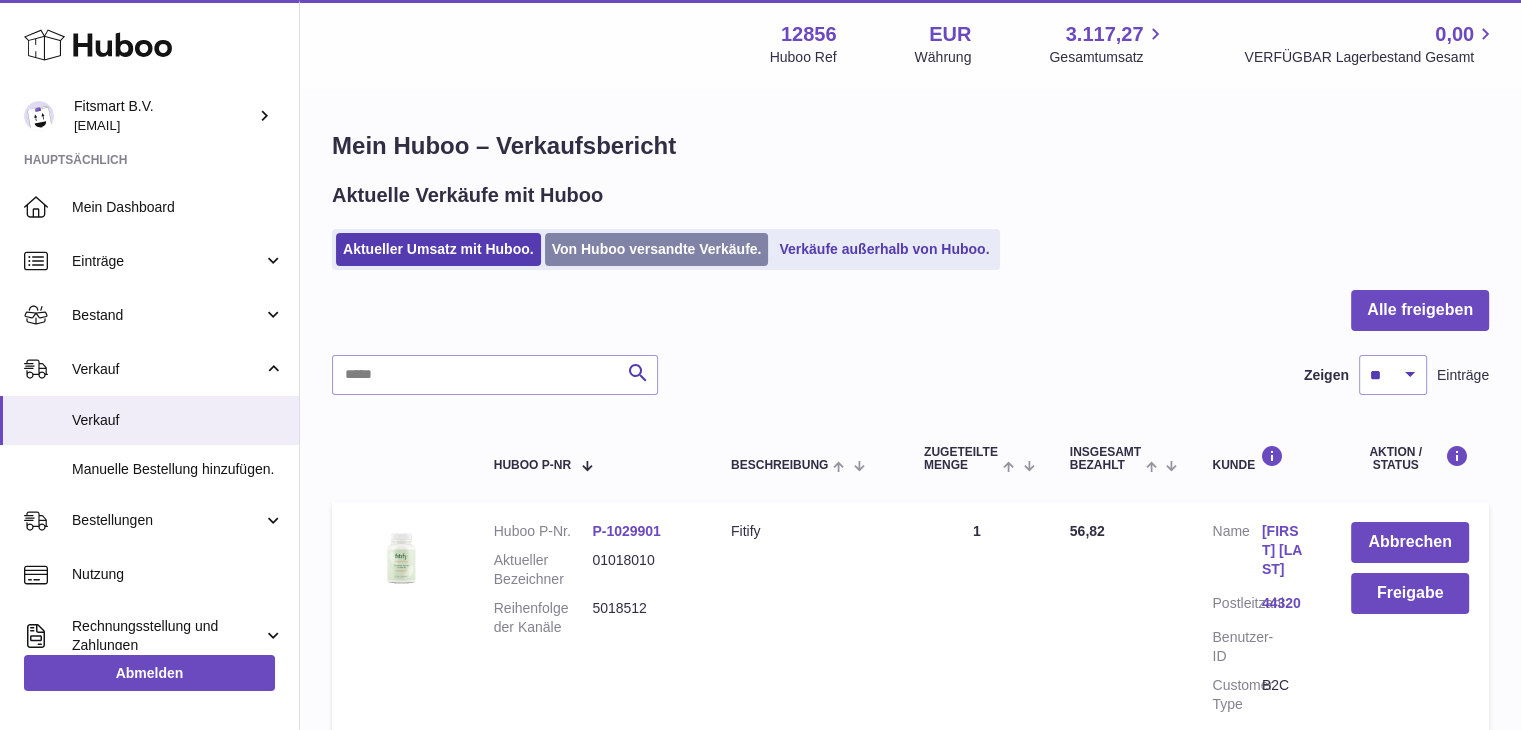click on "Von Huboo versandte Verkäufe." at bounding box center (657, 249) 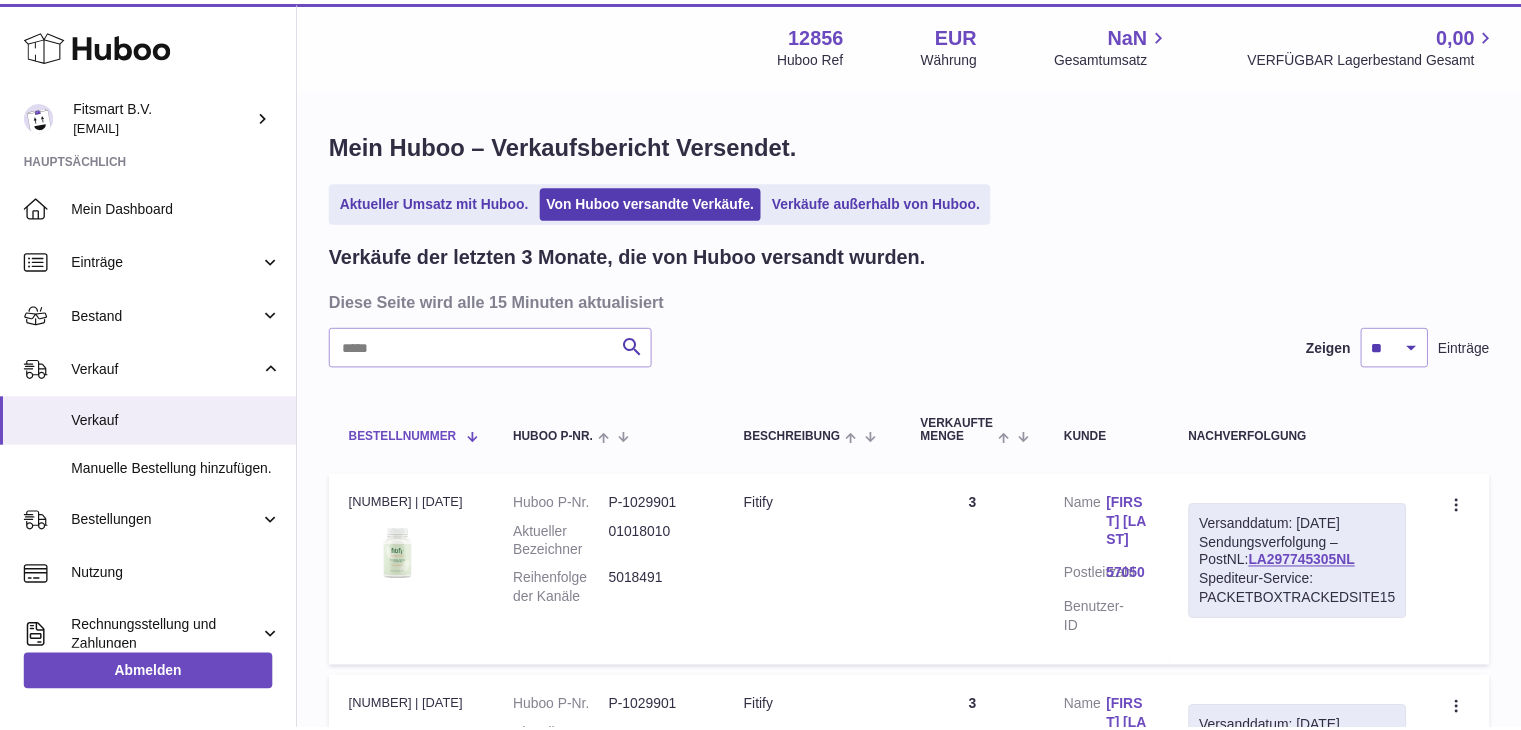 scroll, scrollTop: 0, scrollLeft: 0, axis: both 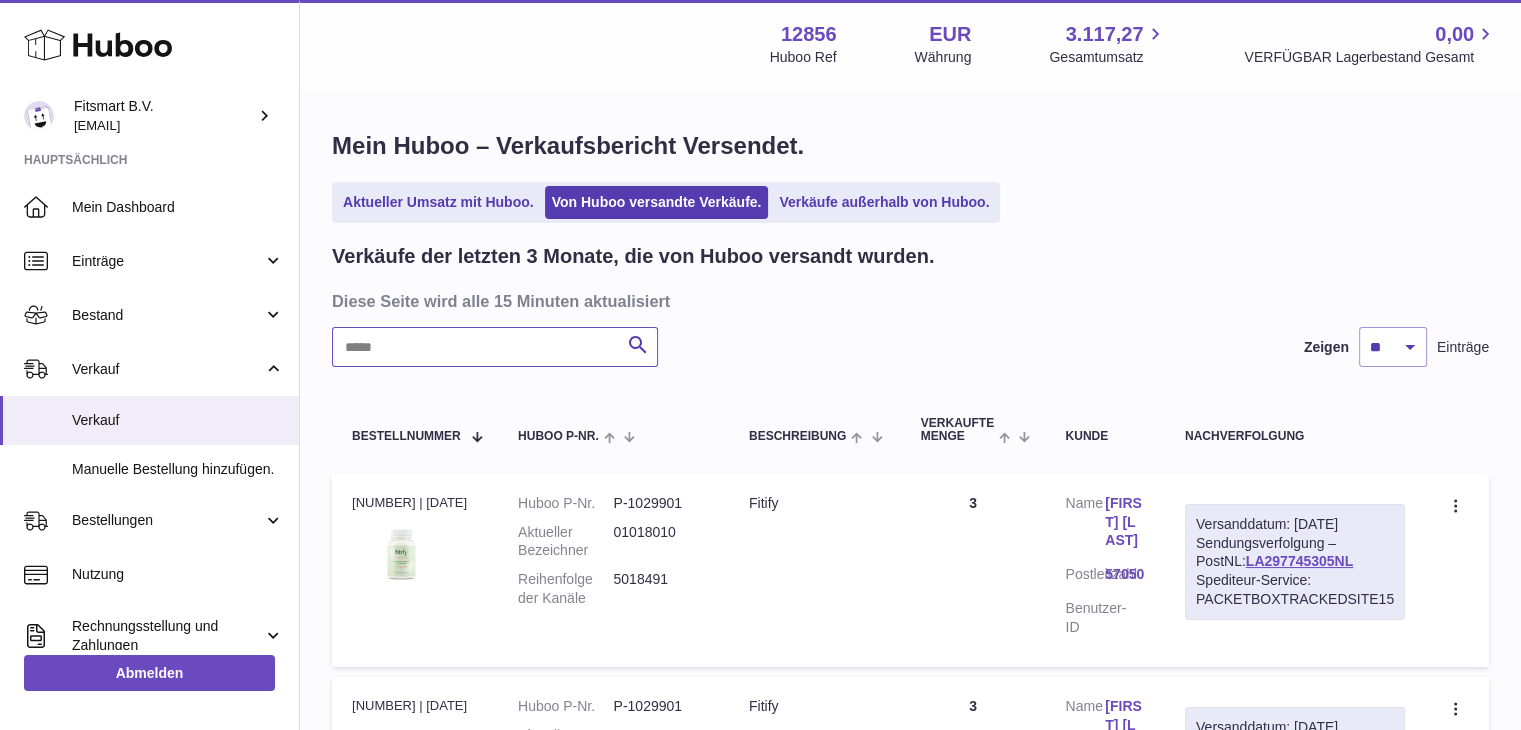 click at bounding box center (495, 347) 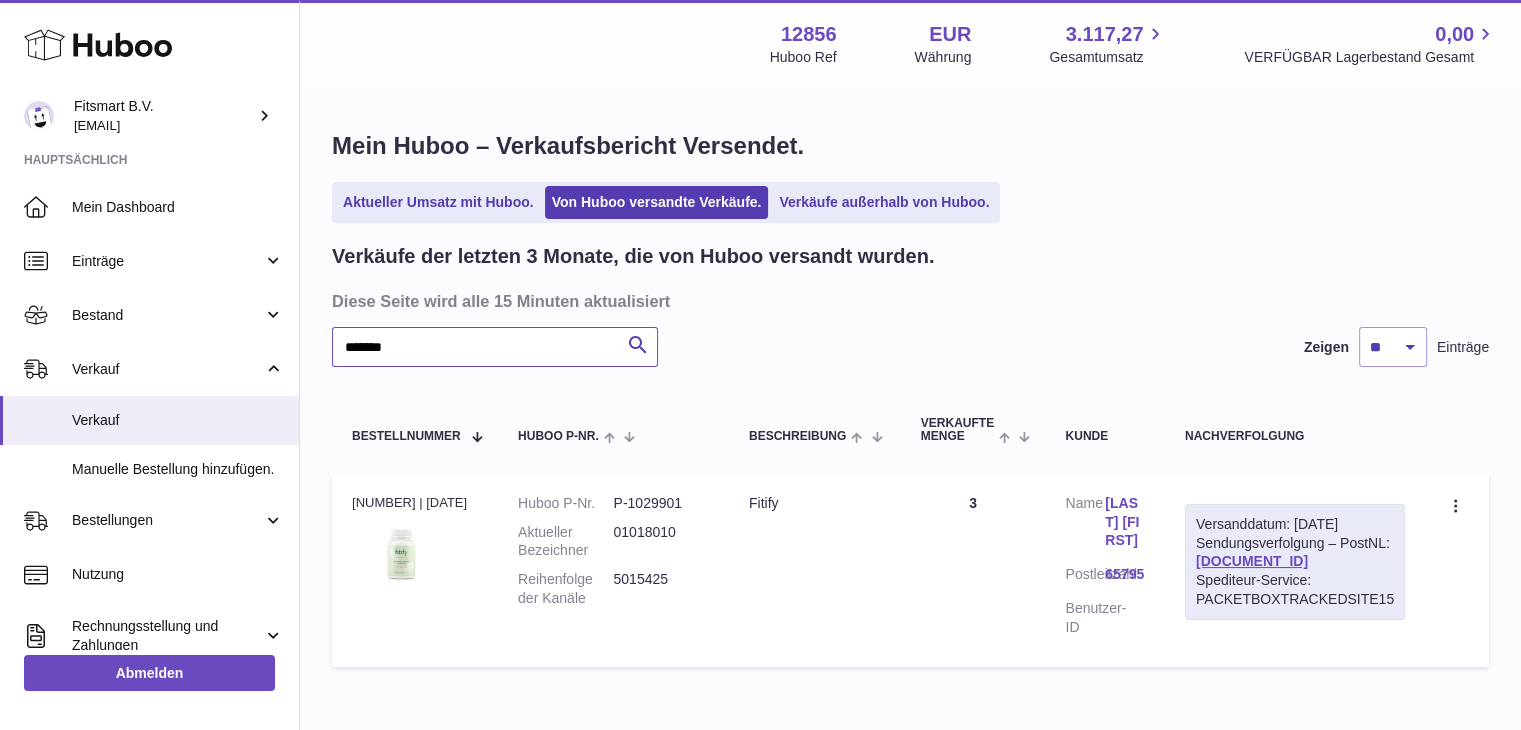 type on "*******" 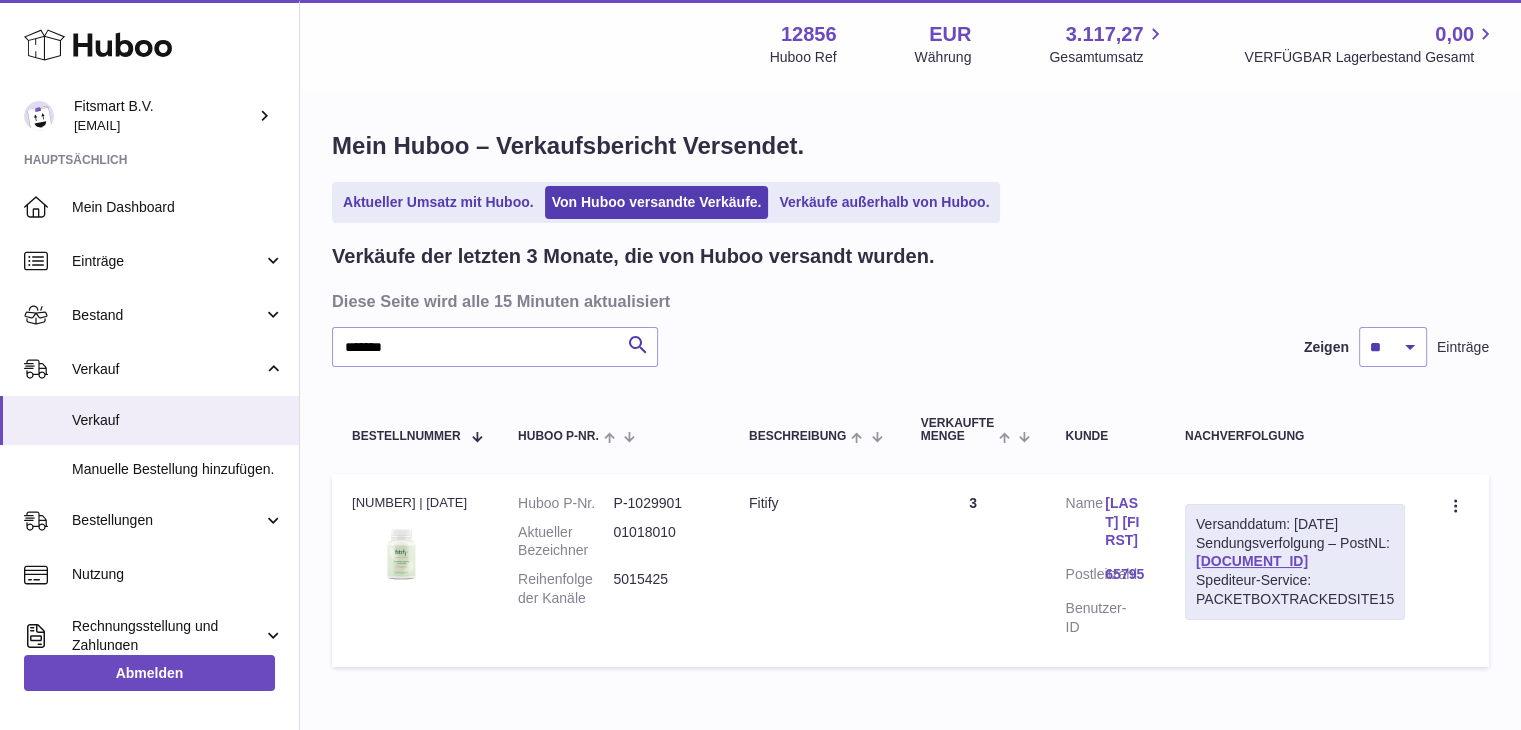 click on "[LAST] [FIRST]" at bounding box center [1125, 522] 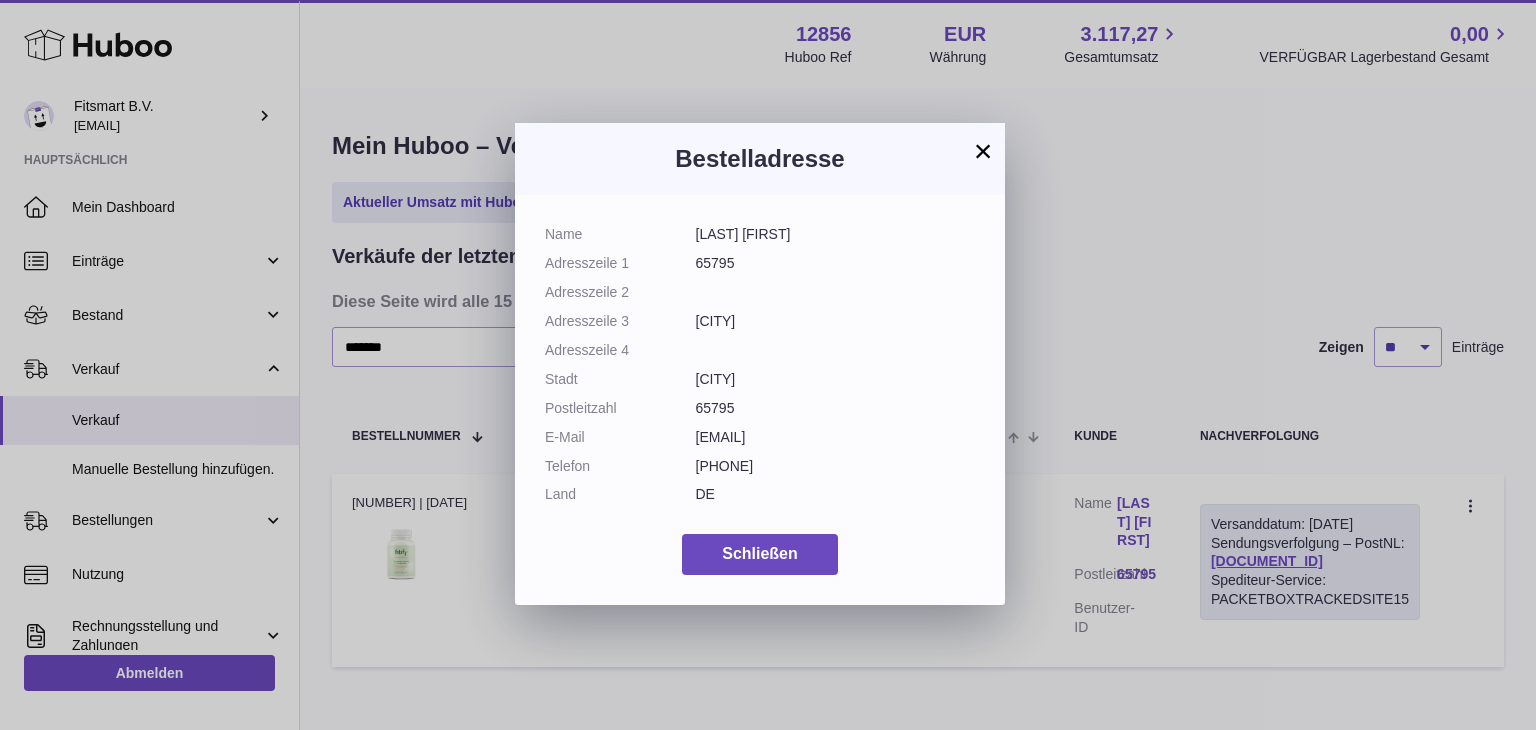 click on "×" at bounding box center [983, 151] 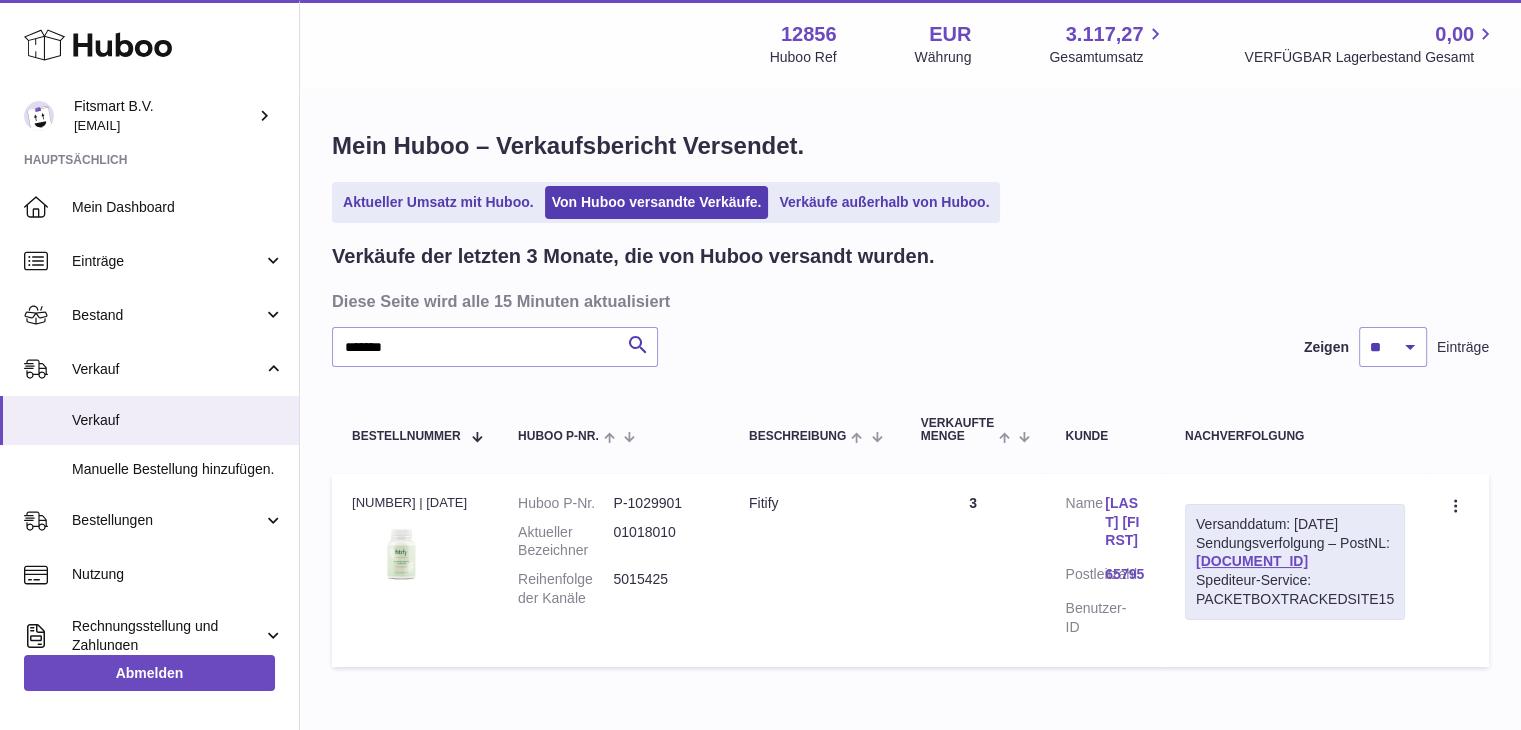 click on "5015425" at bounding box center (660, 589) 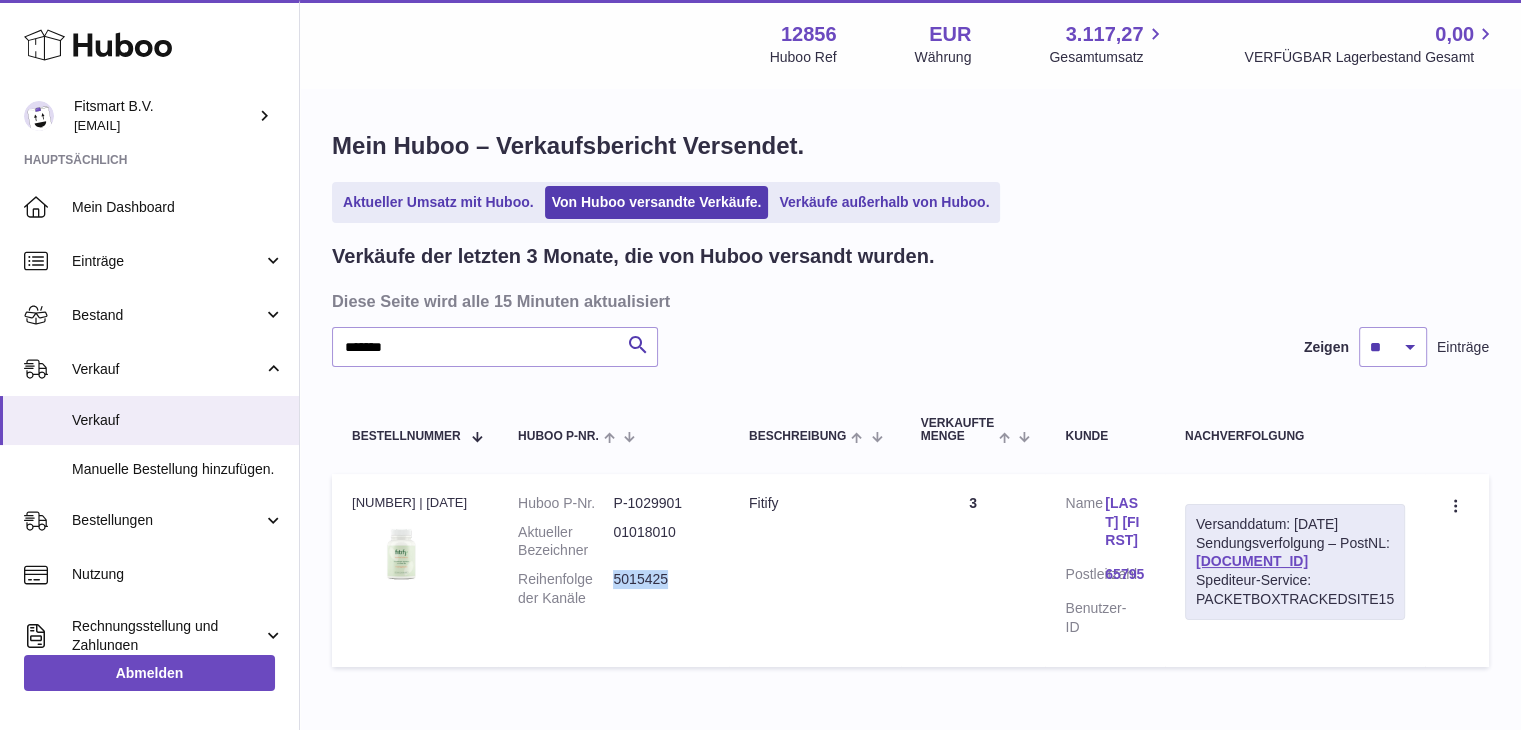 click on "5015425" at bounding box center [660, 589] 